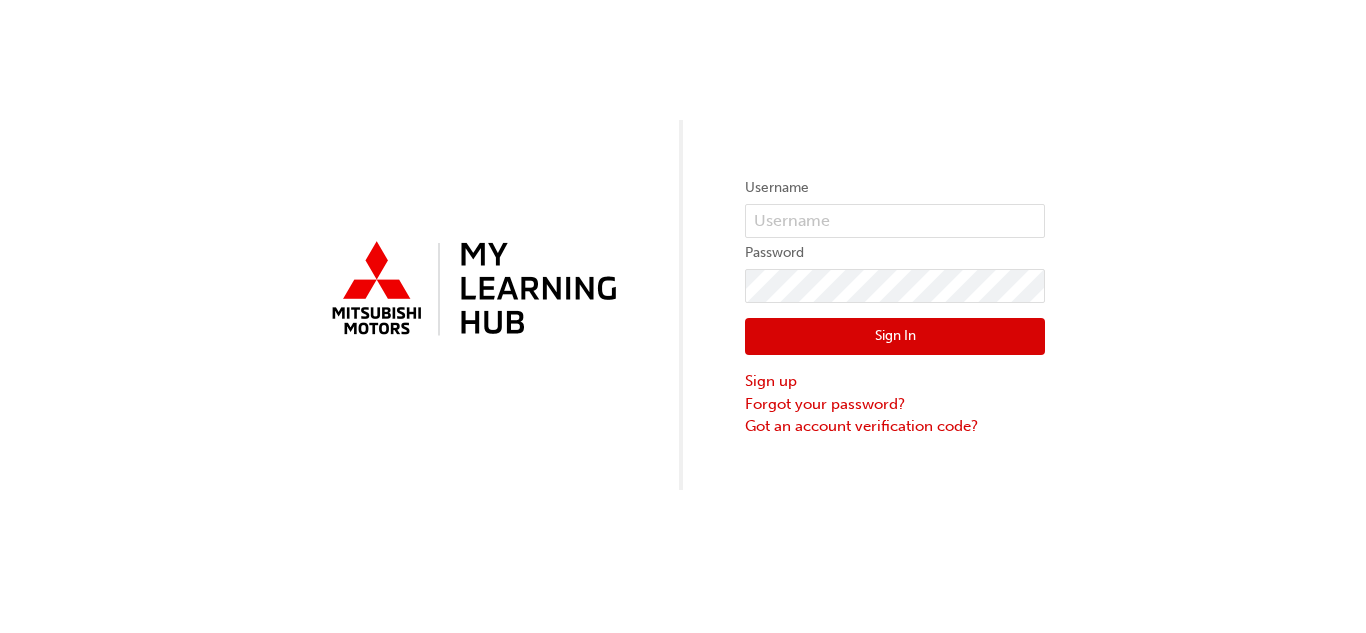 scroll, scrollTop: 0, scrollLeft: 0, axis: both 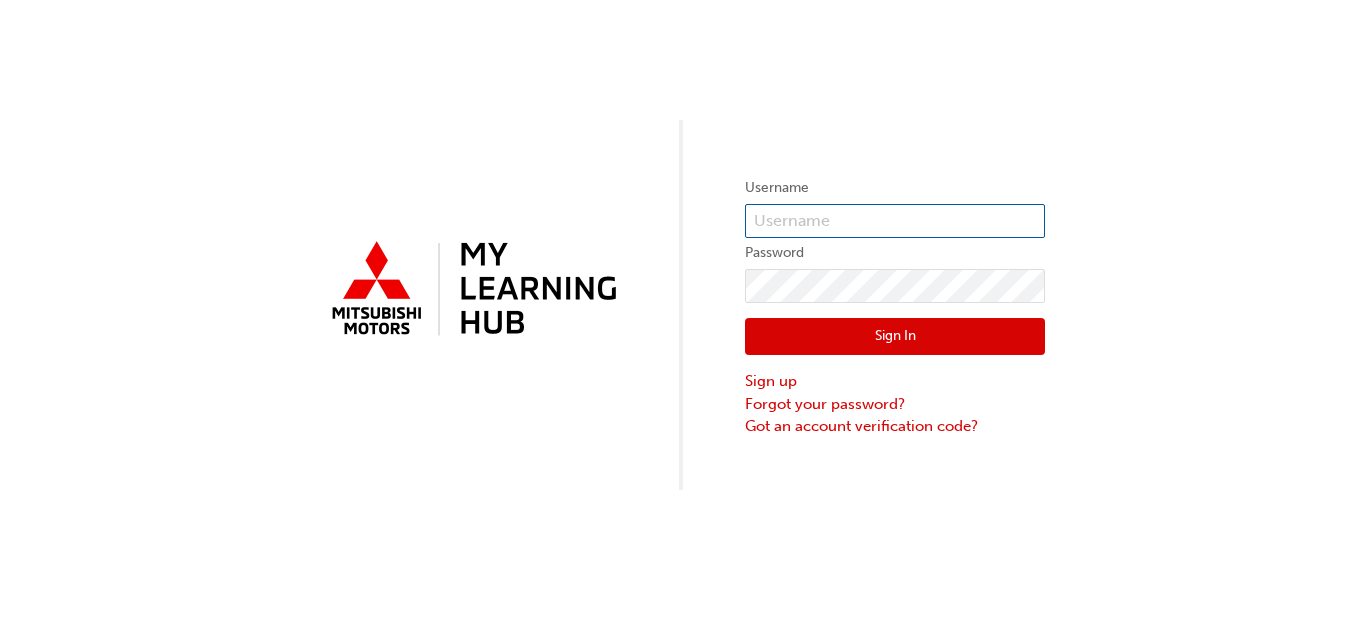 type on "[NUMBER]" 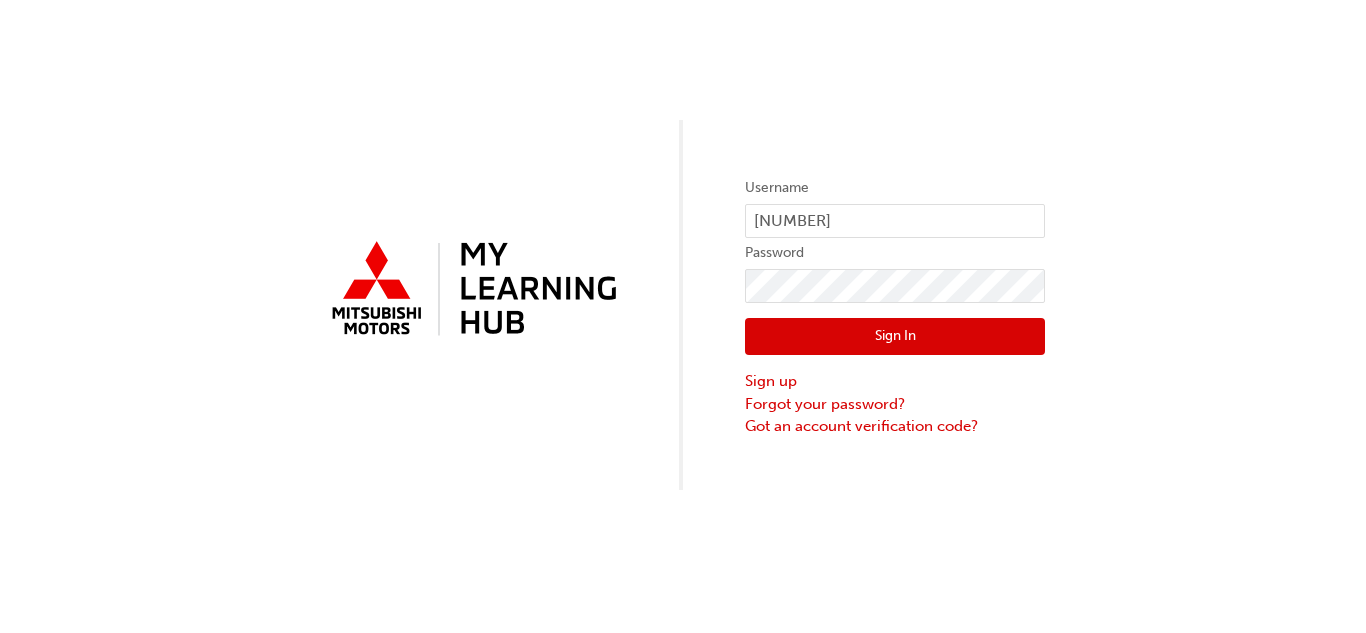 click on "Sign In" at bounding box center [895, 337] 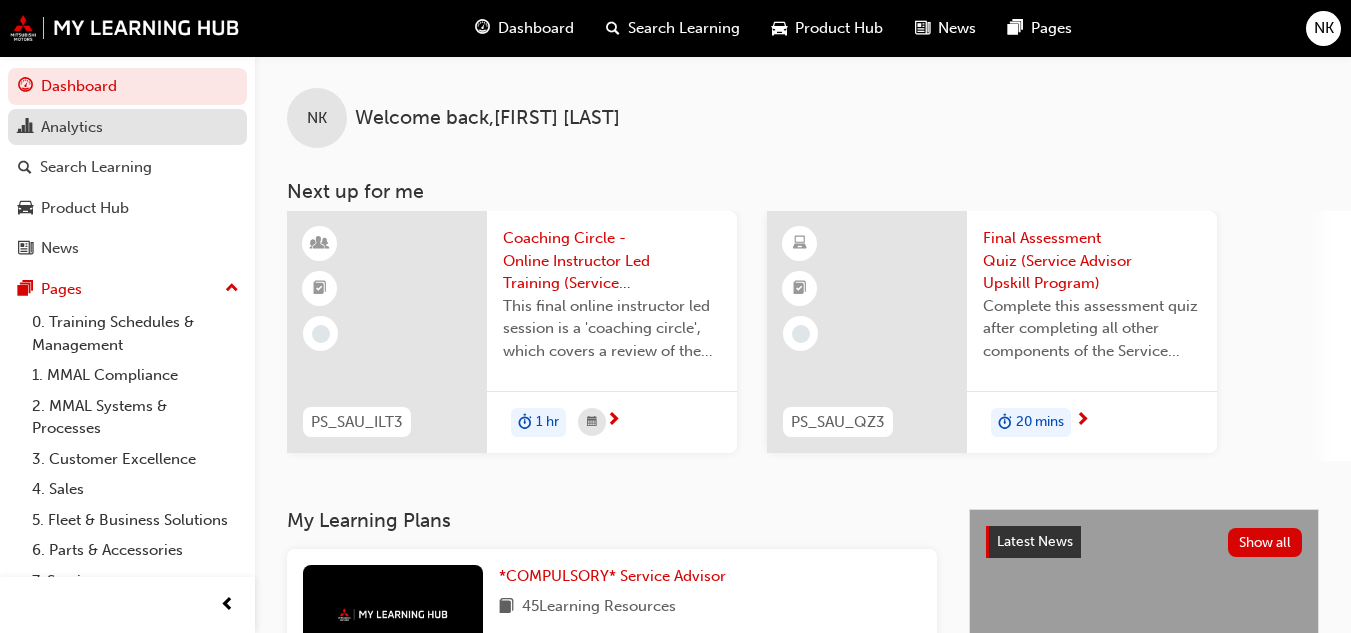 click on "Analytics" at bounding box center (72, 127) 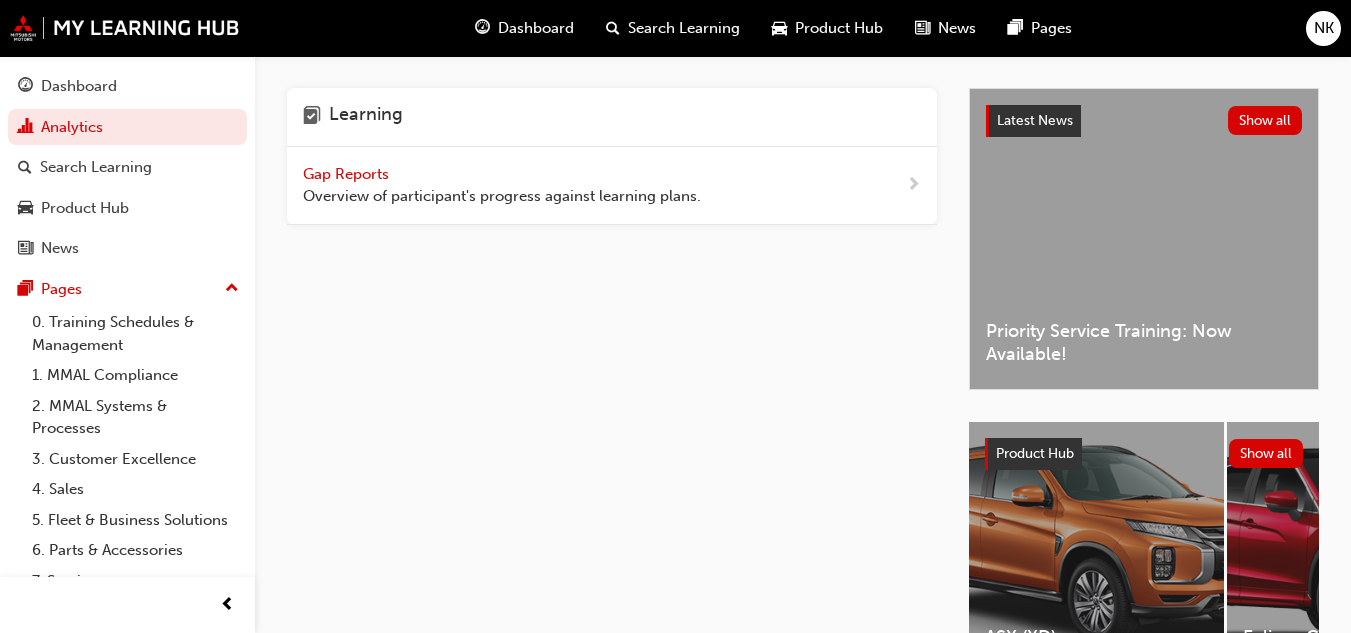 click at bounding box center (913, 185) 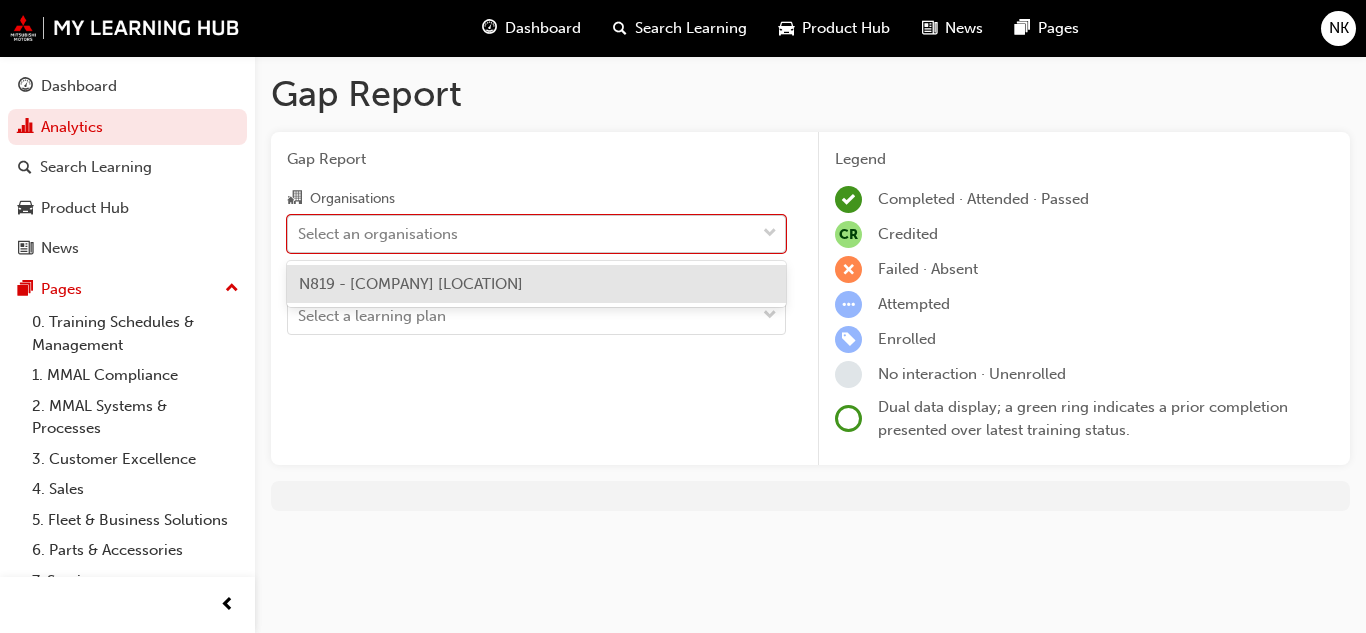click on "Select an organisations" at bounding box center (521, 233) 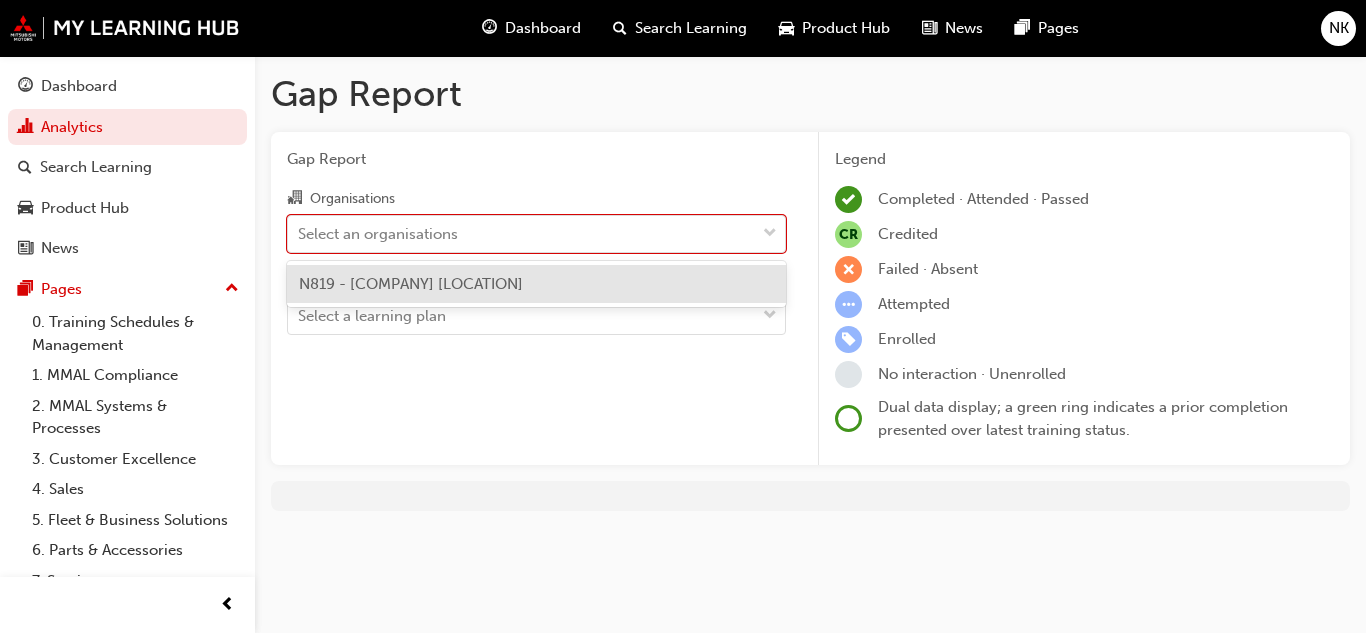 click on "N819 - [COMPANY] [LOCATION]" at bounding box center [536, 284] 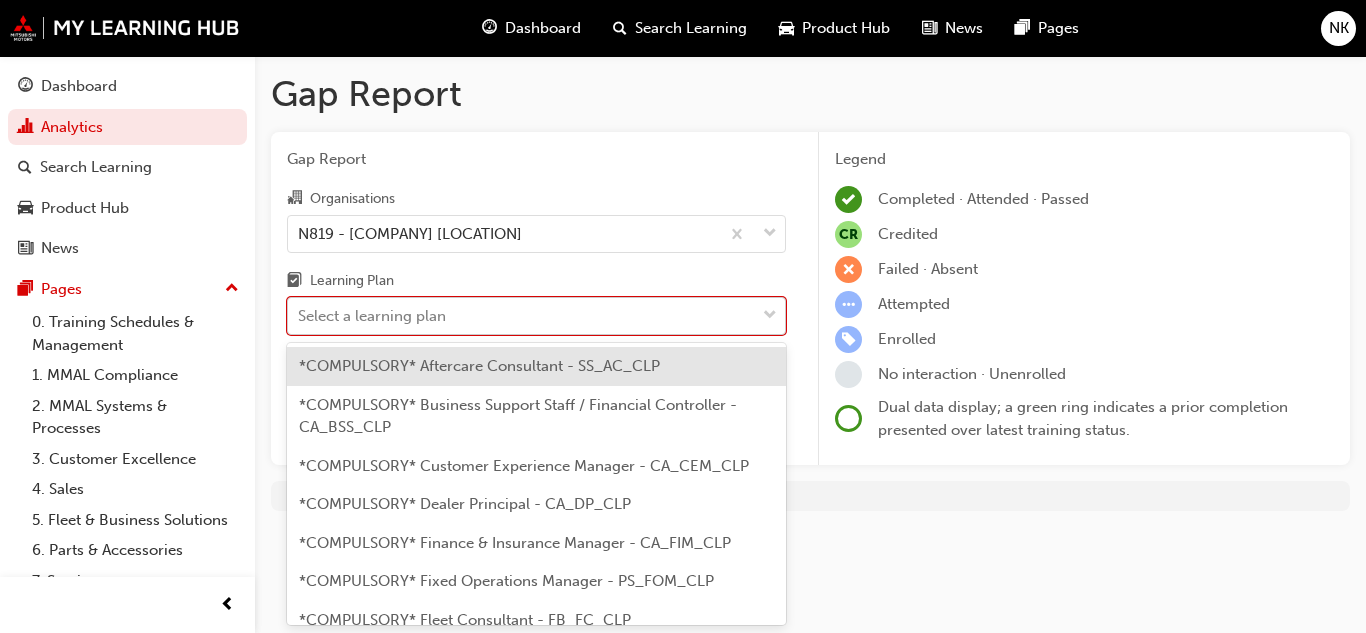 click at bounding box center [770, 316] 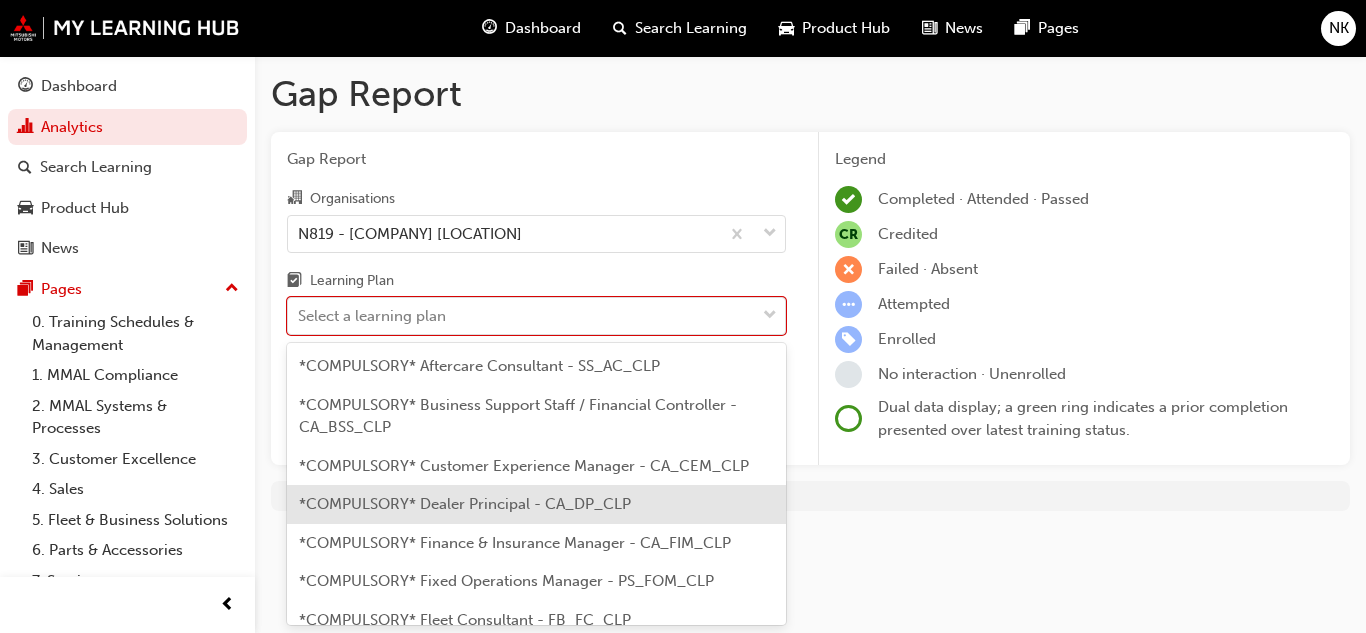scroll, scrollTop: 40, scrollLeft: 0, axis: vertical 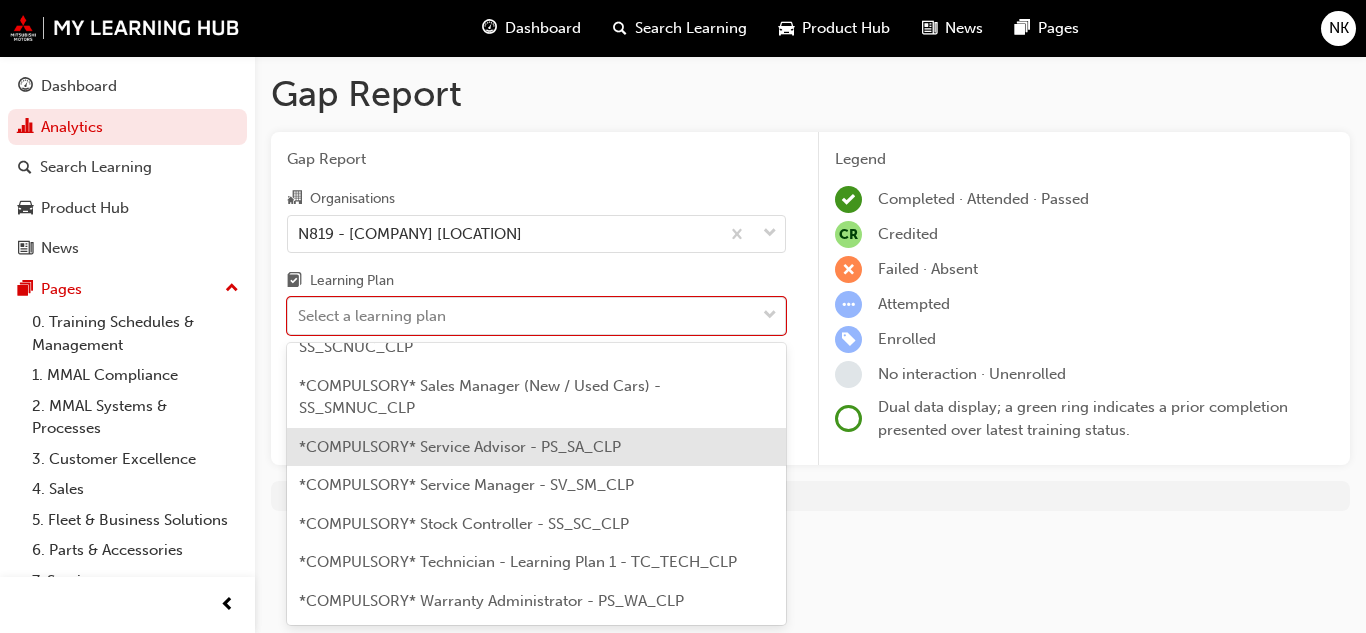 click on "*COMPULSORY* Service Advisor - PS_SA_CLP" at bounding box center [536, 447] 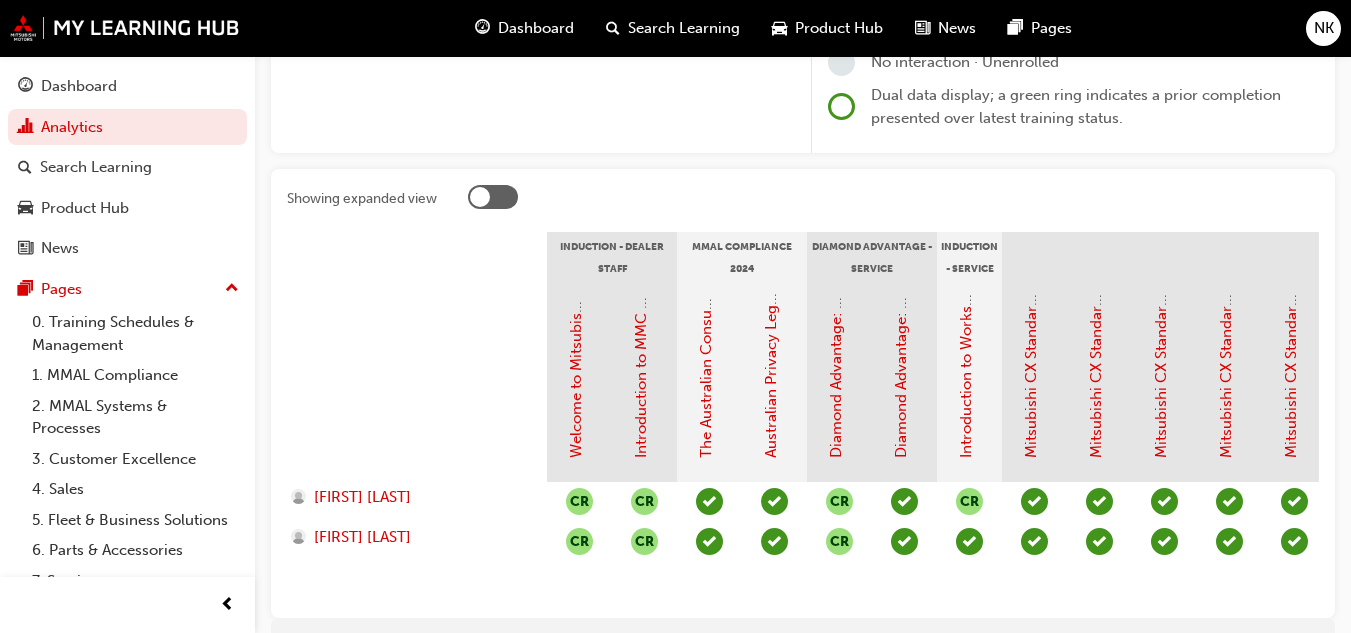 scroll, scrollTop: 320, scrollLeft: 0, axis: vertical 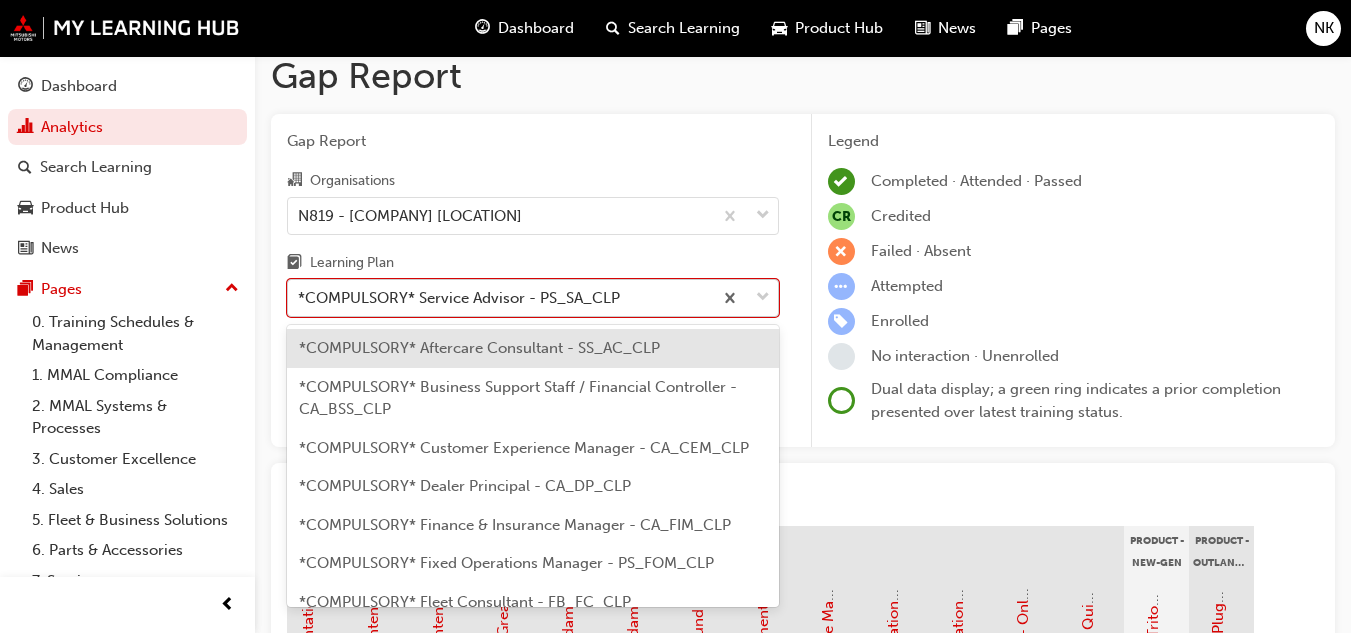 click on "[NAME]" at bounding box center (675, 298) 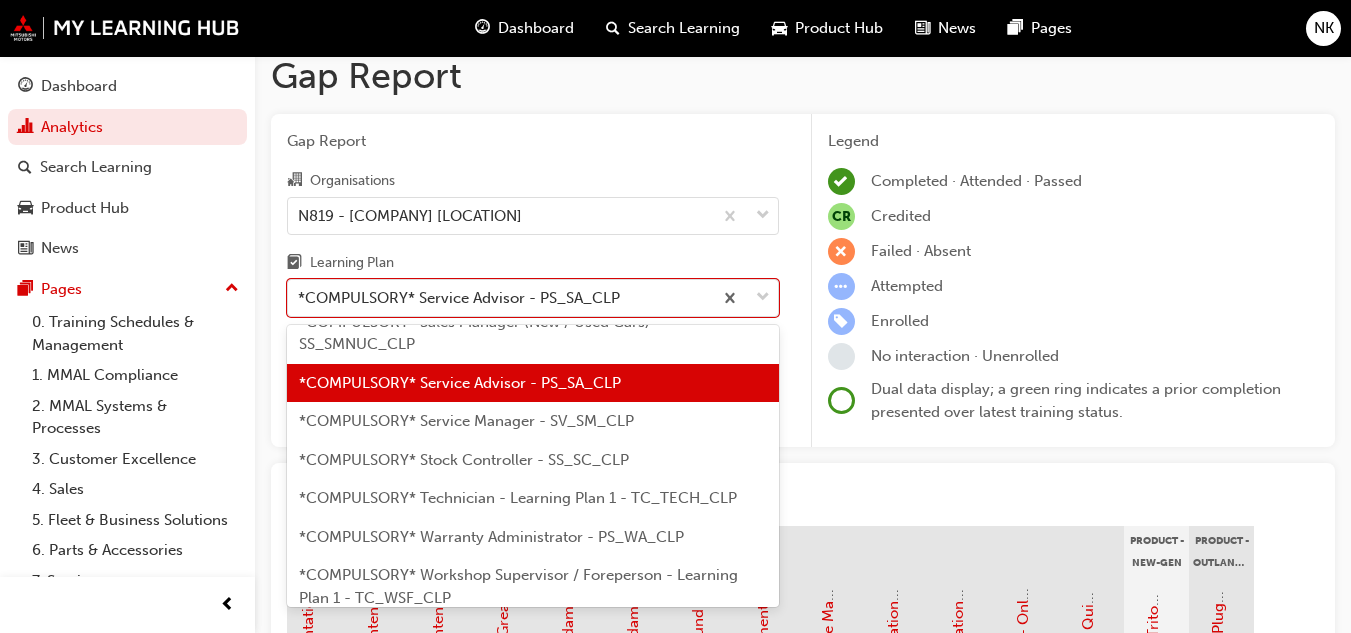 scroll, scrollTop: 739, scrollLeft: 0, axis: vertical 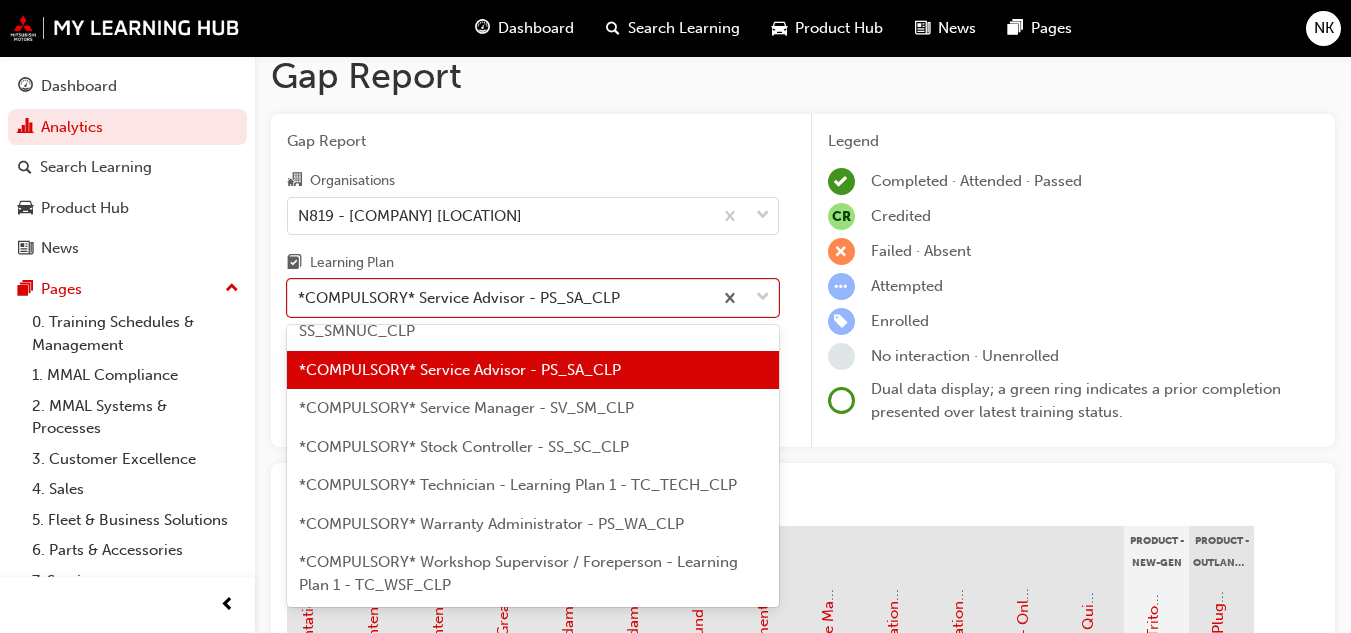 click on "*COMPULSORY* Service Manager - SV_SM_CLP" at bounding box center [466, 408] 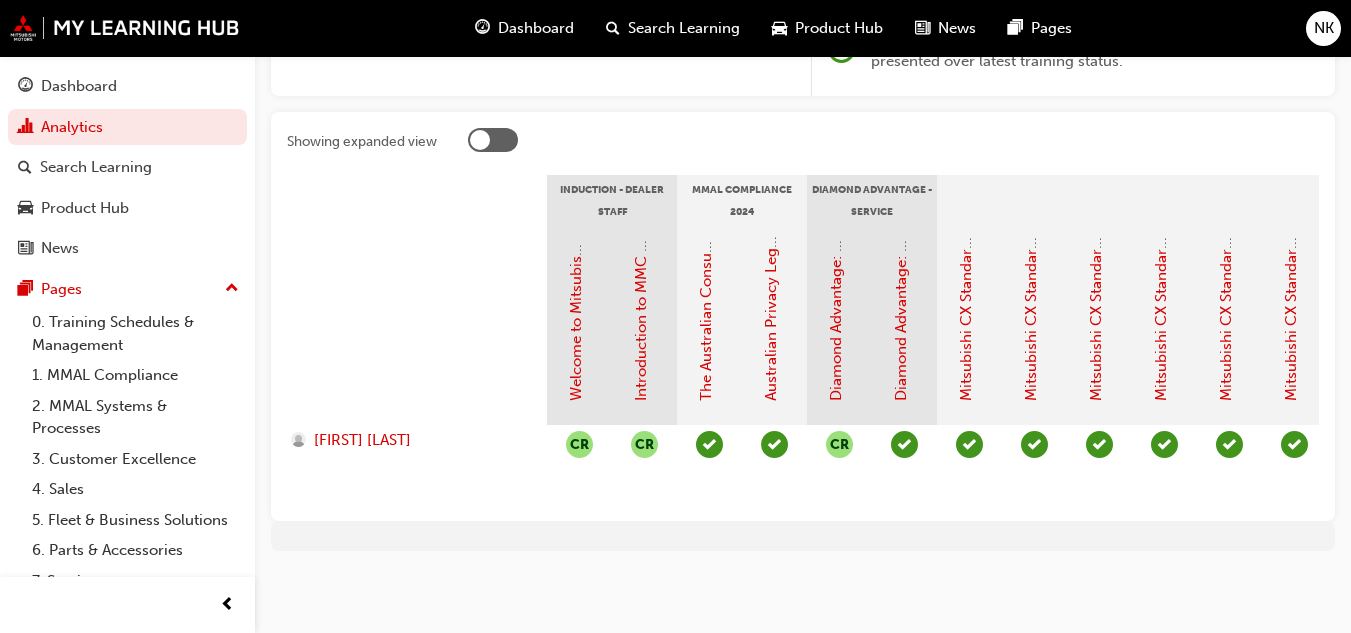 scroll, scrollTop: 384, scrollLeft: 0, axis: vertical 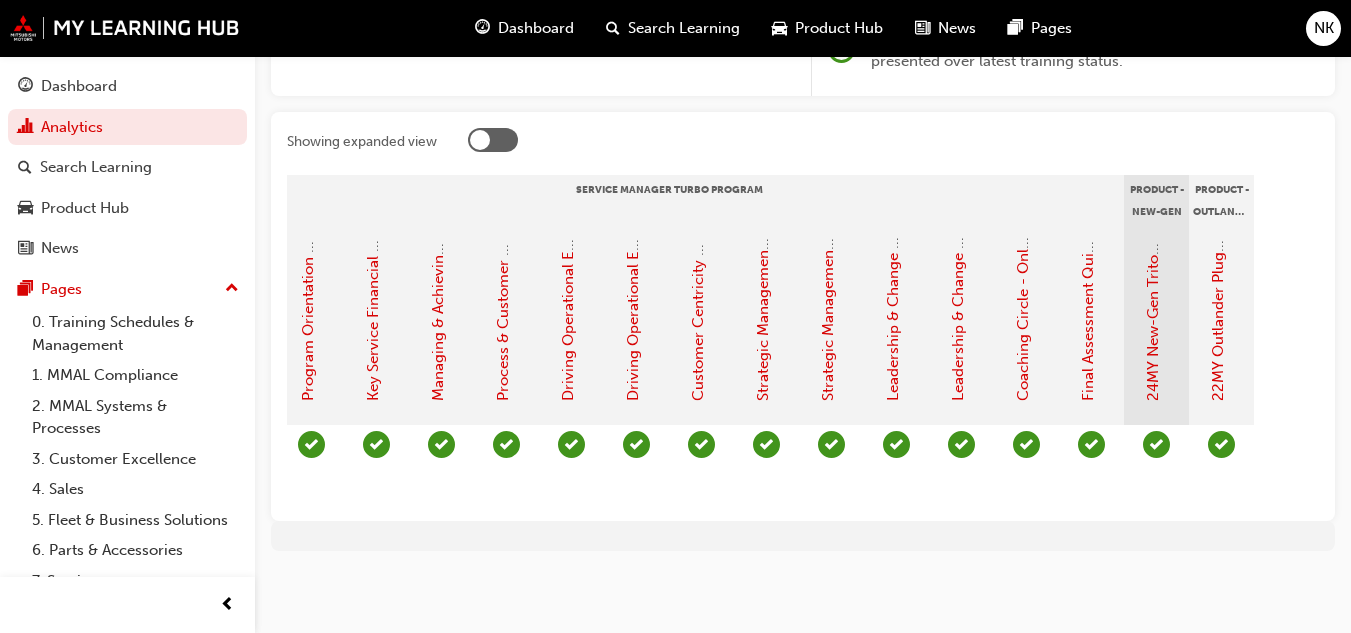 drag, startPoint x: 1135, startPoint y: 280, endPoint x: 1224, endPoint y: 204, distance: 117.03418 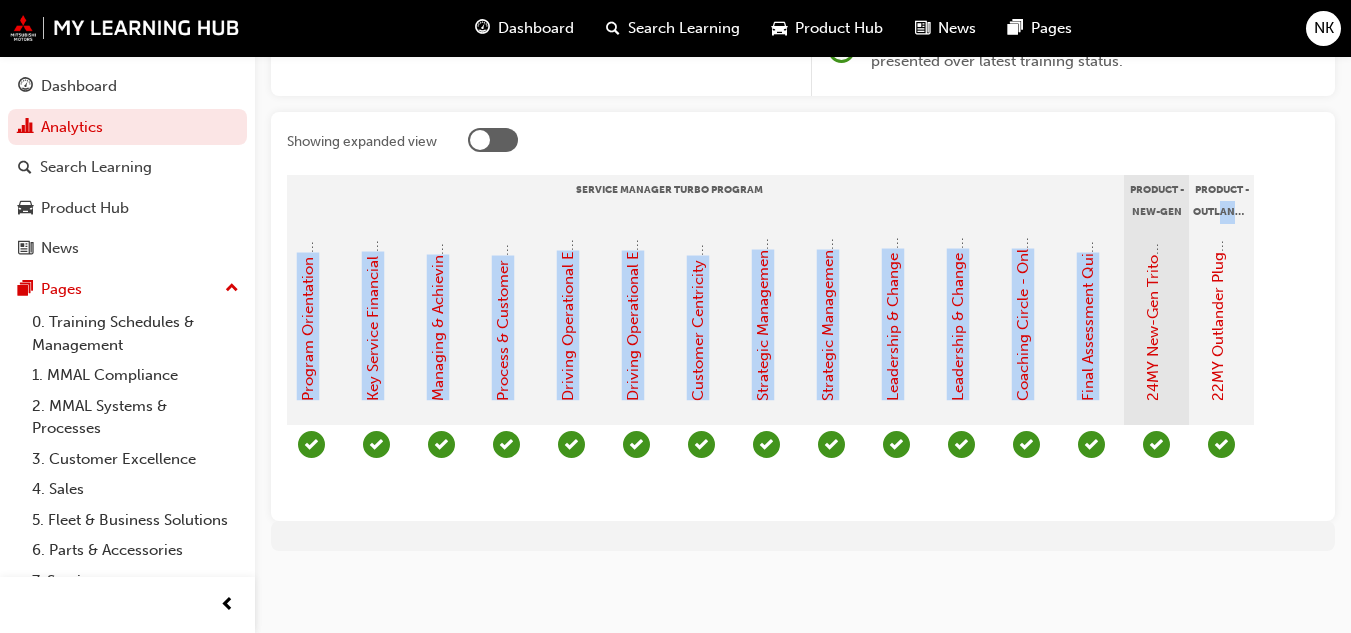 scroll, scrollTop: 0, scrollLeft: 0, axis: both 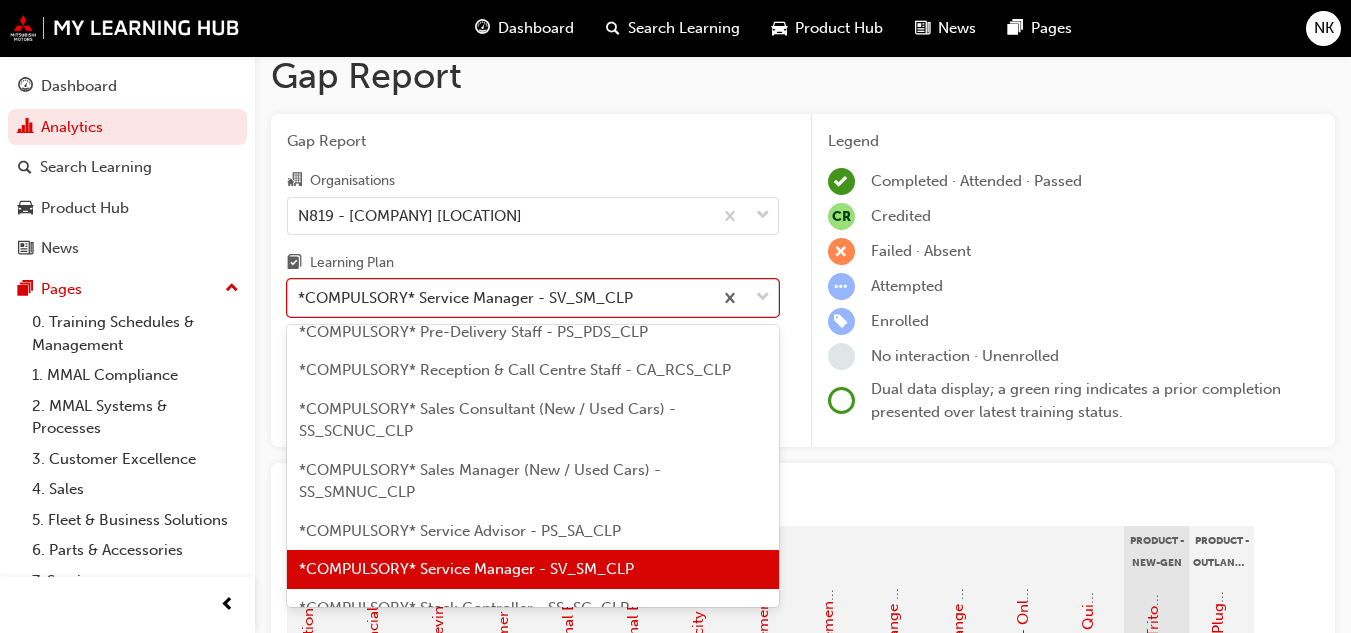 click on "*COMPULSORY* Service Manager - SV_SM_CLP" at bounding box center [500, 298] 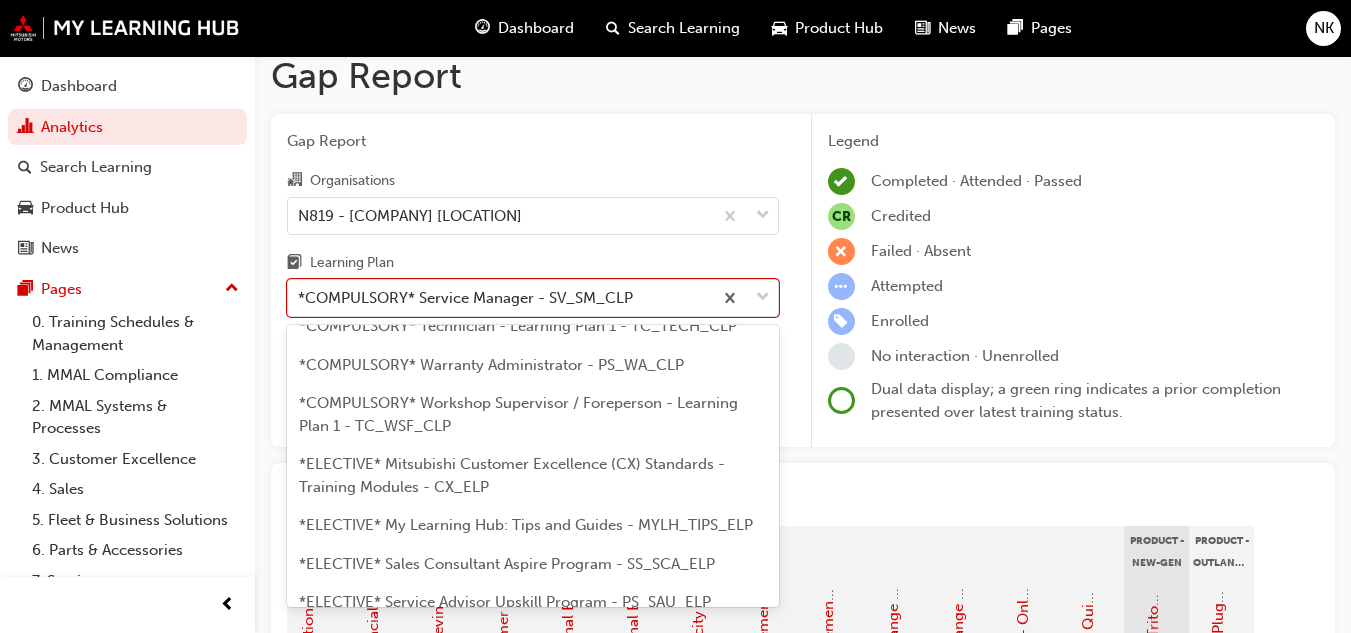 scroll, scrollTop: 938, scrollLeft: 0, axis: vertical 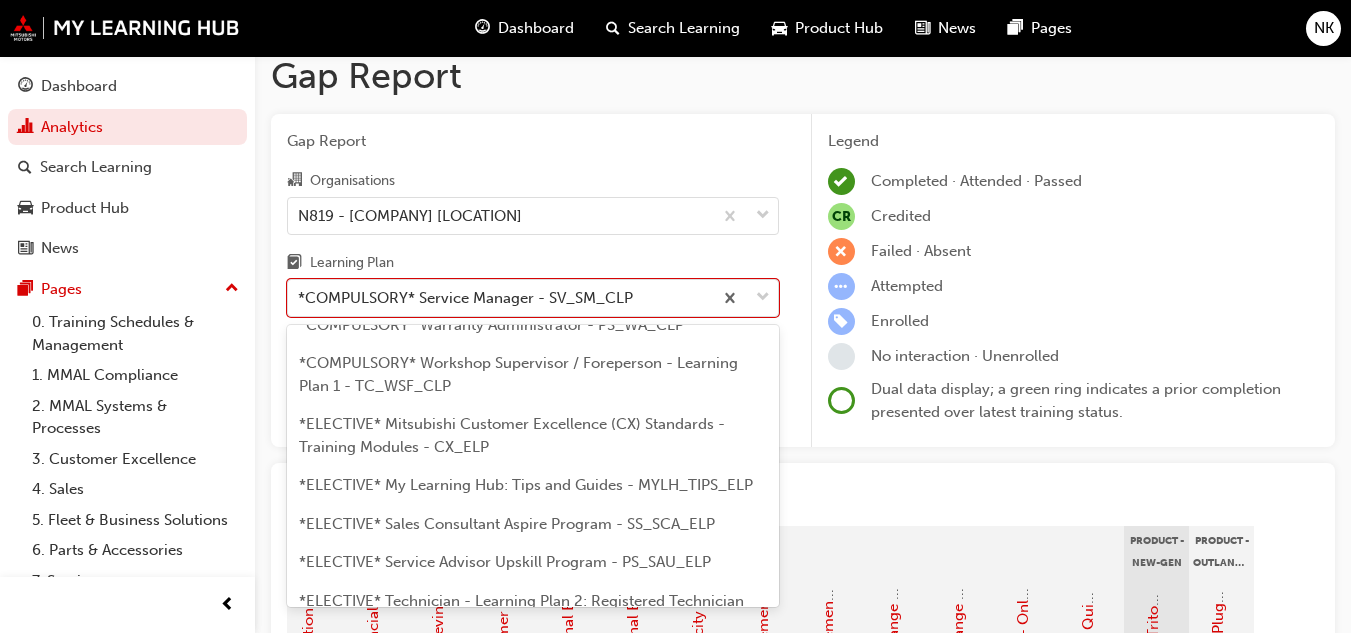 click on "*ELECTIVE* Mitsubishi Customer Excellence (CX) Standards - Training Modules - CX_ELP" at bounding box center [512, 435] 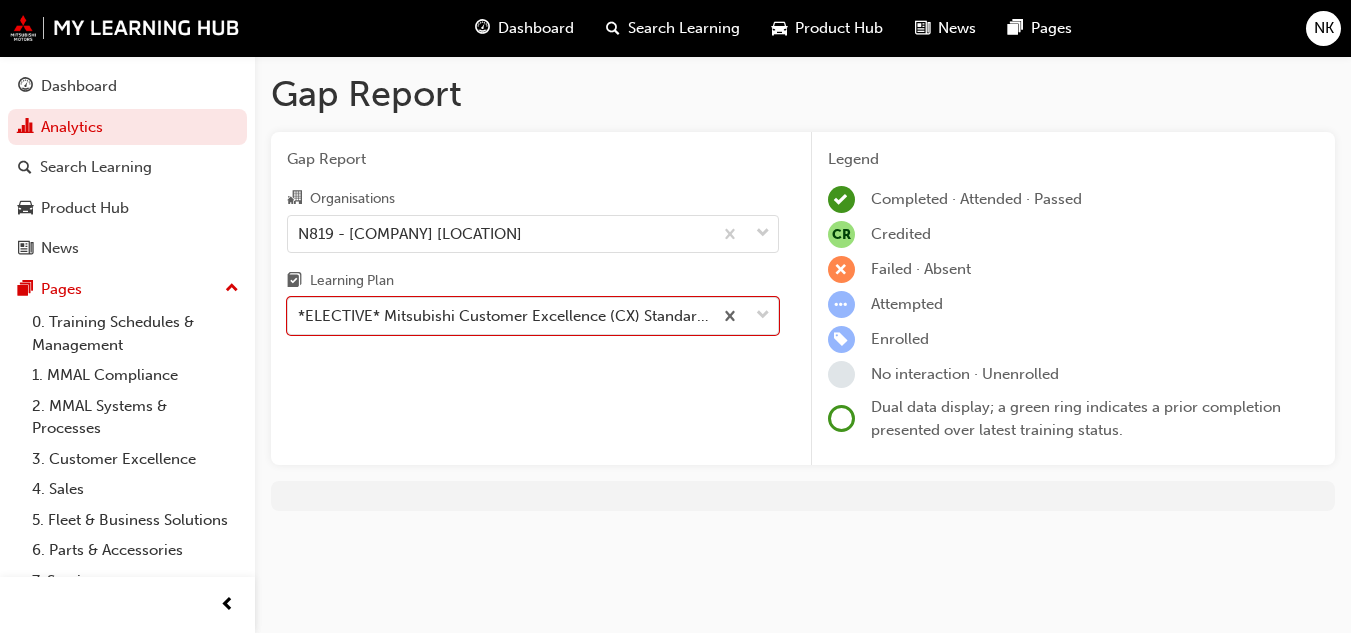 scroll, scrollTop: 0, scrollLeft: 0, axis: both 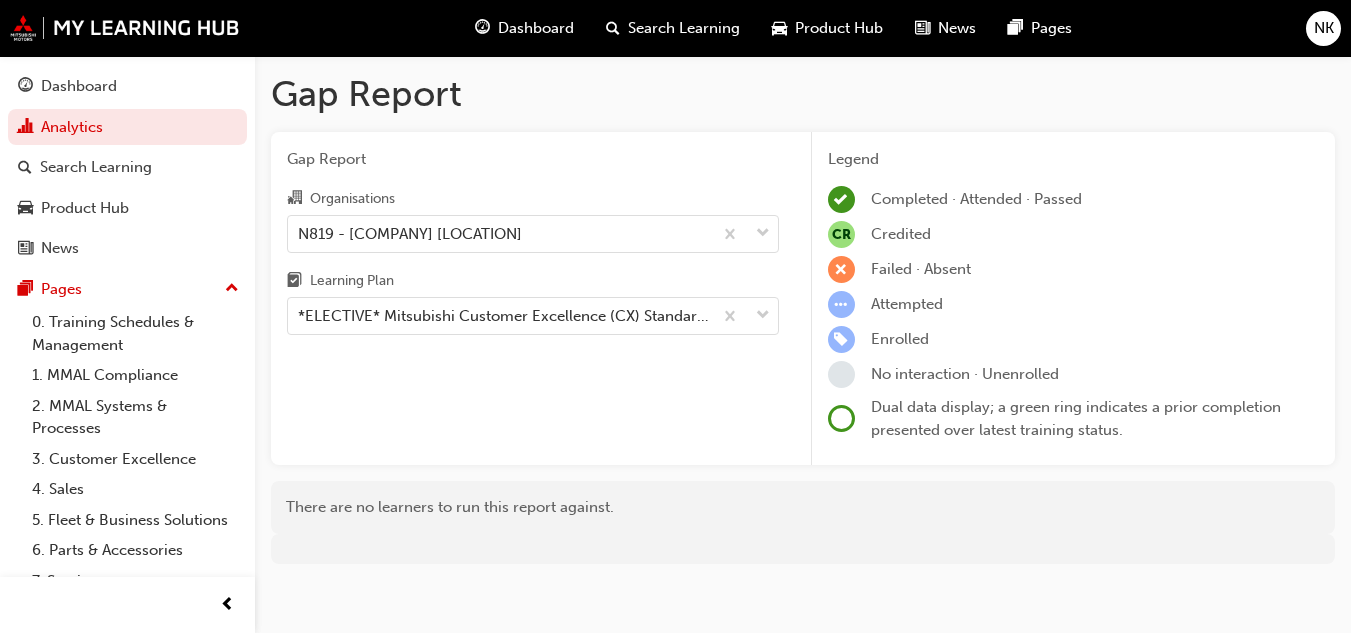 click on "No interaction · Unenrolled" at bounding box center [965, 374] 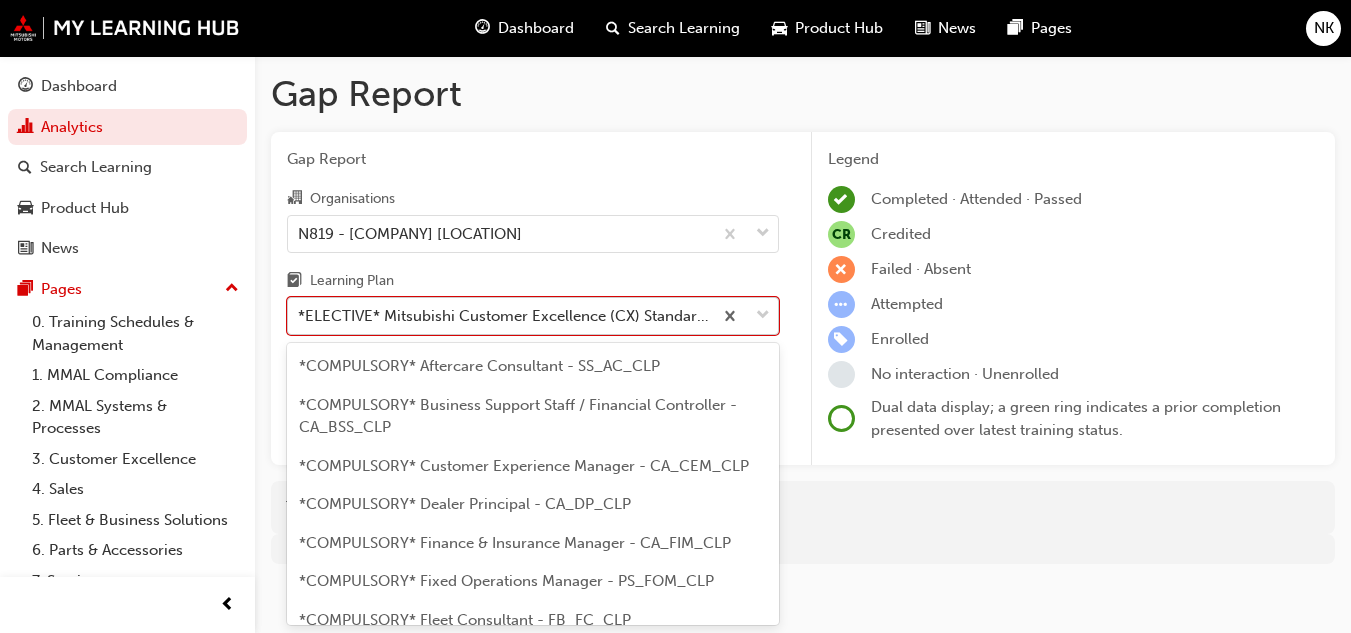 scroll, scrollTop: 13, scrollLeft: 0, axis: vertical 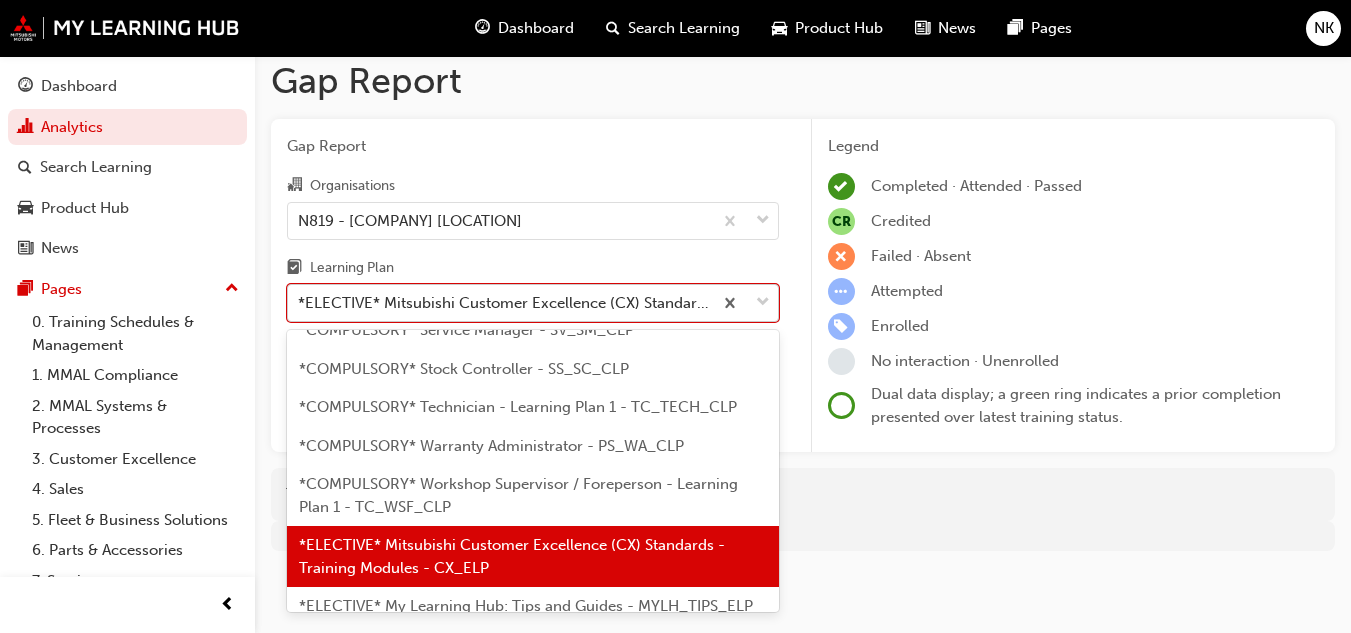 click on "*ELECTIVE* Mitsubishi Customer Excellence (CX) Standards - Training Modules - CX_ELP" at bounding box center (500, 303) 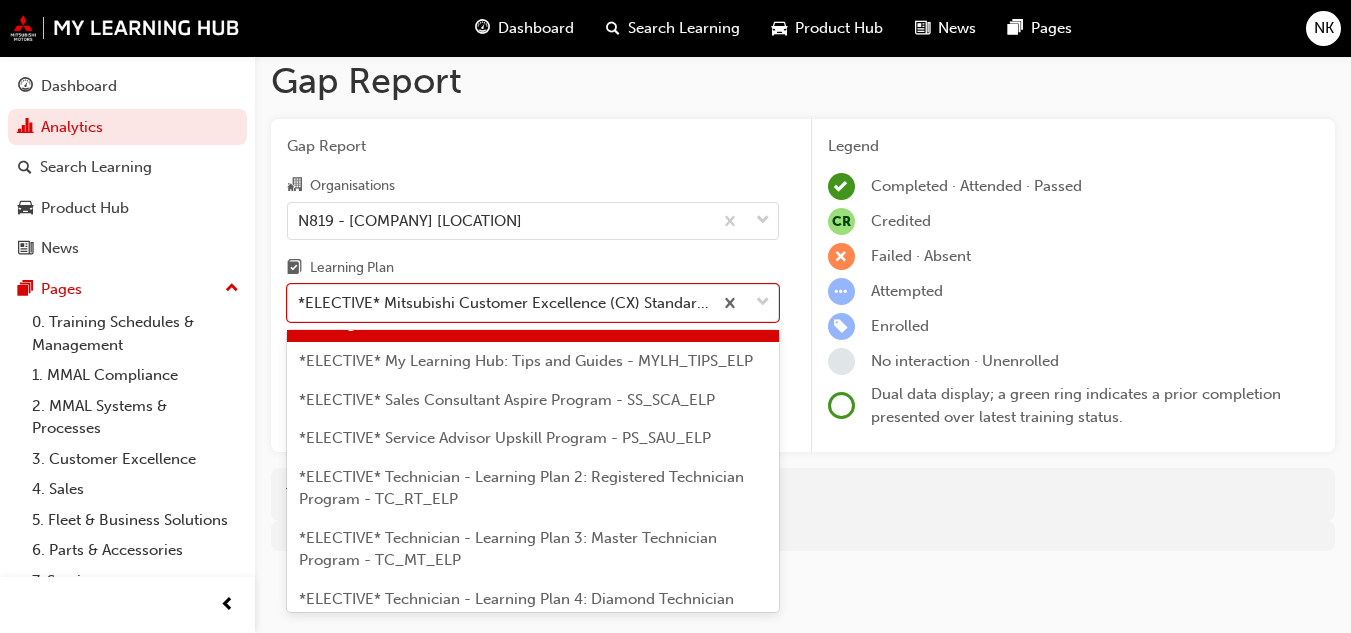scroll, scrollTop: 1102, scrollLeft: 0, axis: vertical 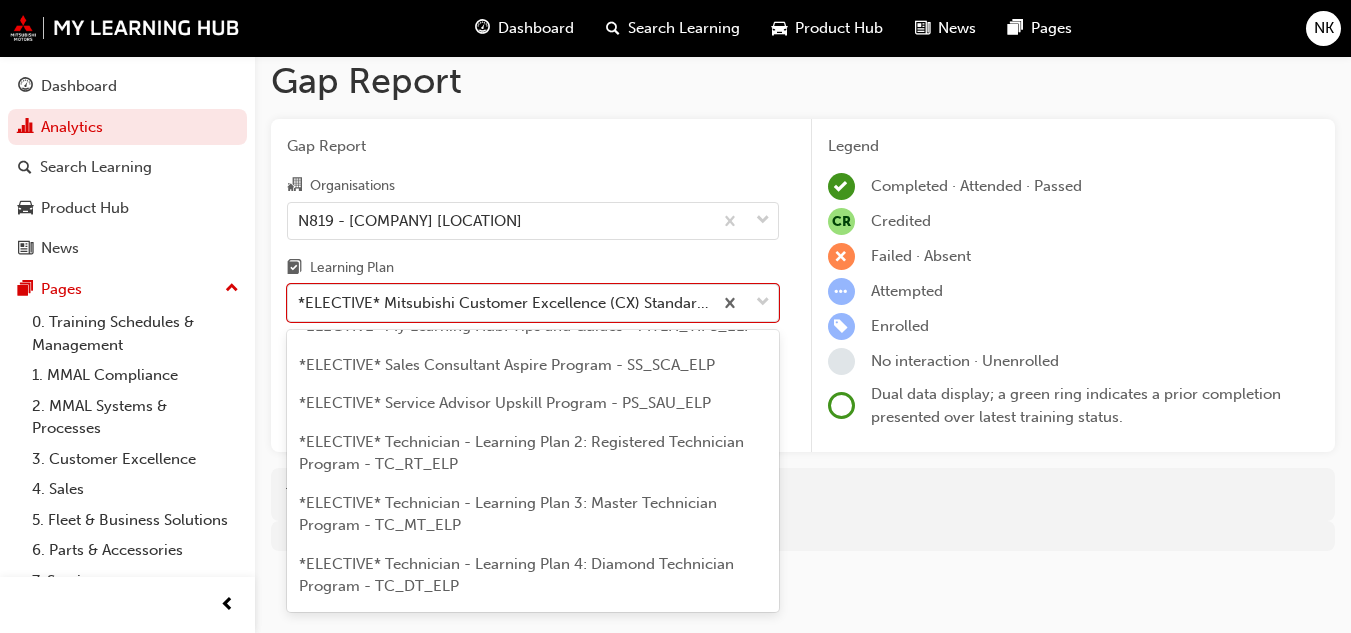 click on "*ELECTIVE* My Learning Hub: Tips and Guides - MYLH_TIPS_ELP" at bounding box center (526, 326) 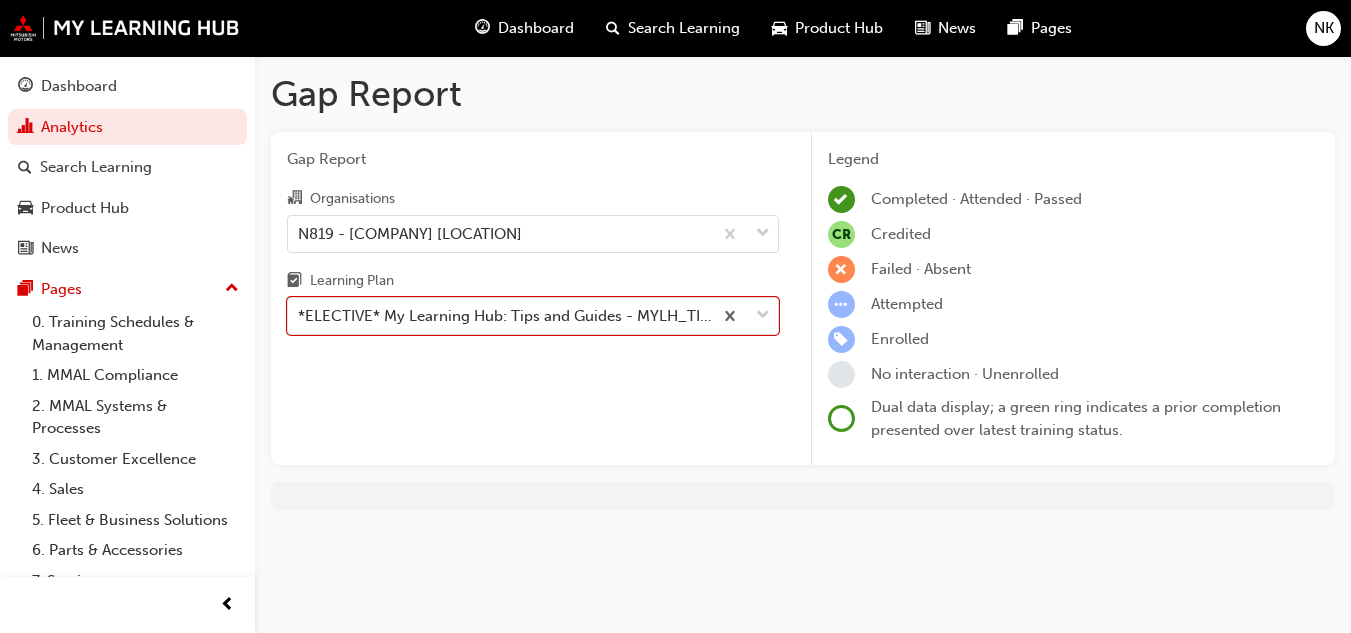 scroll, scrollTop: 0, scrollLeft: 0, axis: both 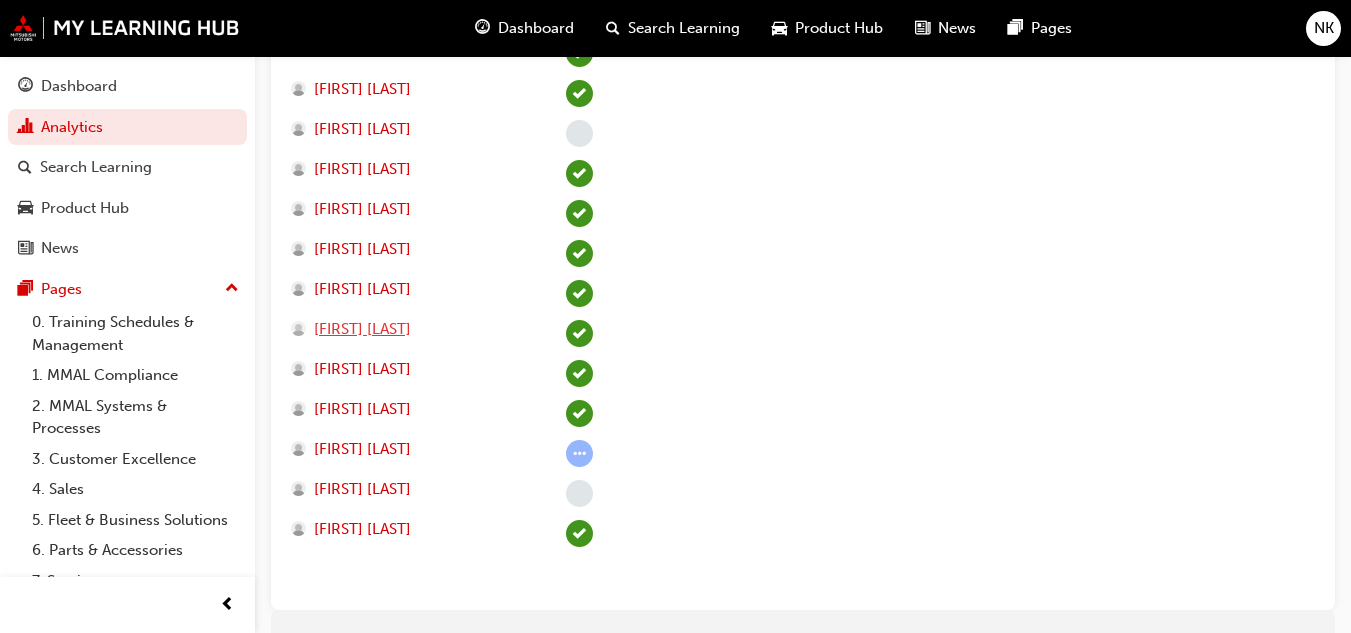 click on "[FIRST] [LAST]" at bounding box center (362, 329) 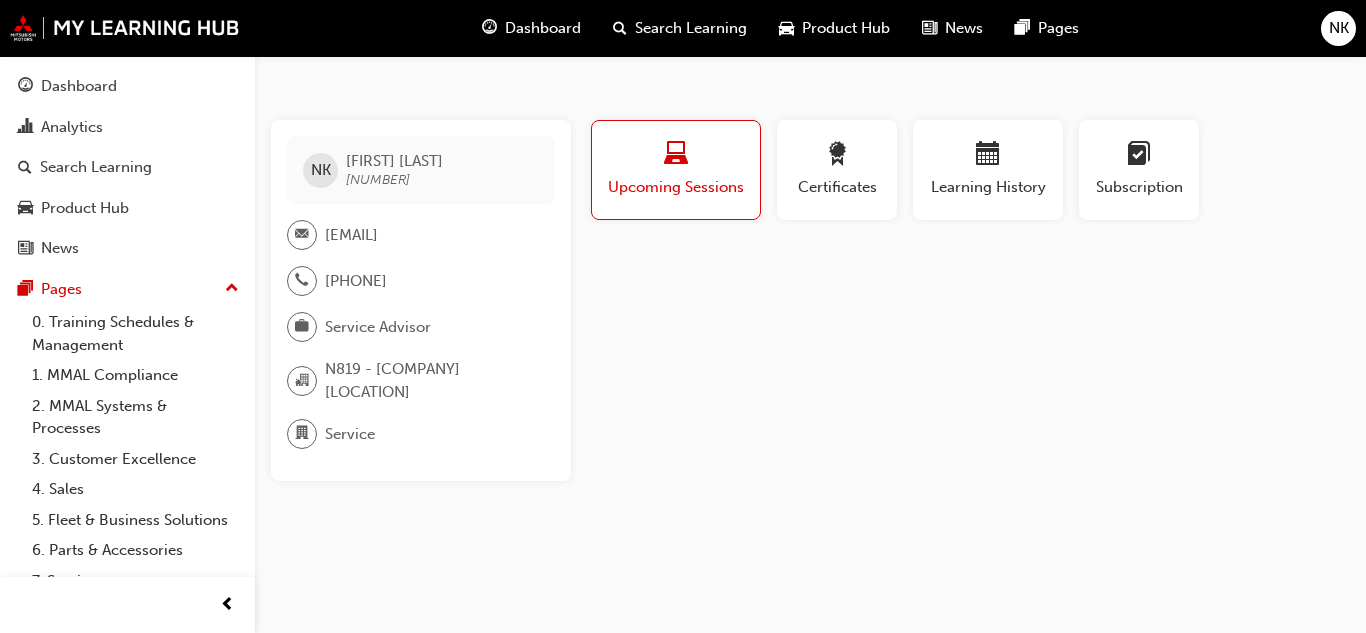 click at bounding box center (676, 155) 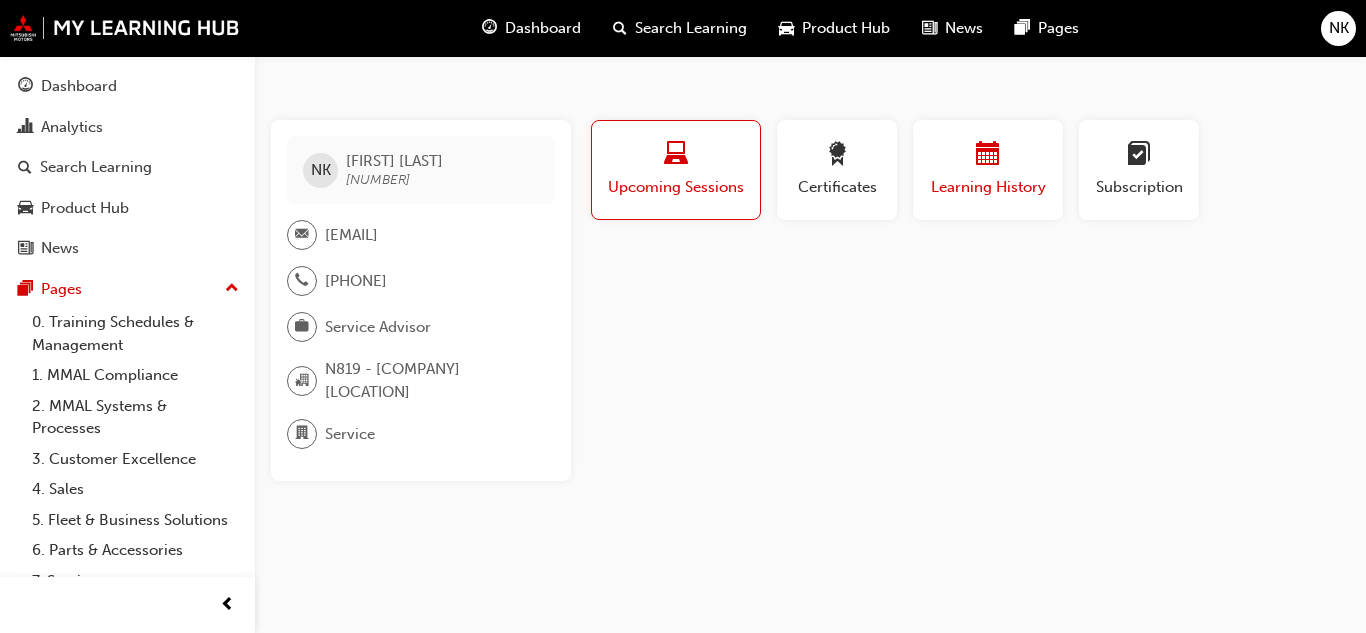 click on "Learning History" at bounding box center (988, 170) 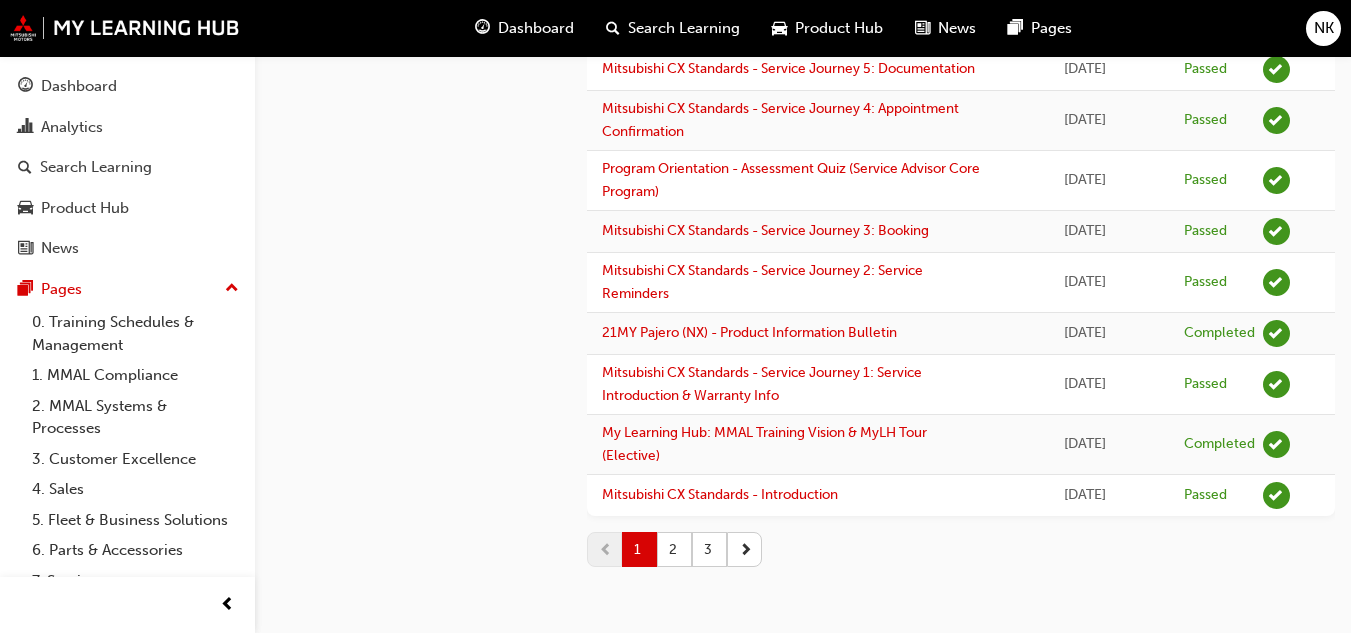 scroll, scrollTop: 2735, scrollLeft: 0, axis: vertical 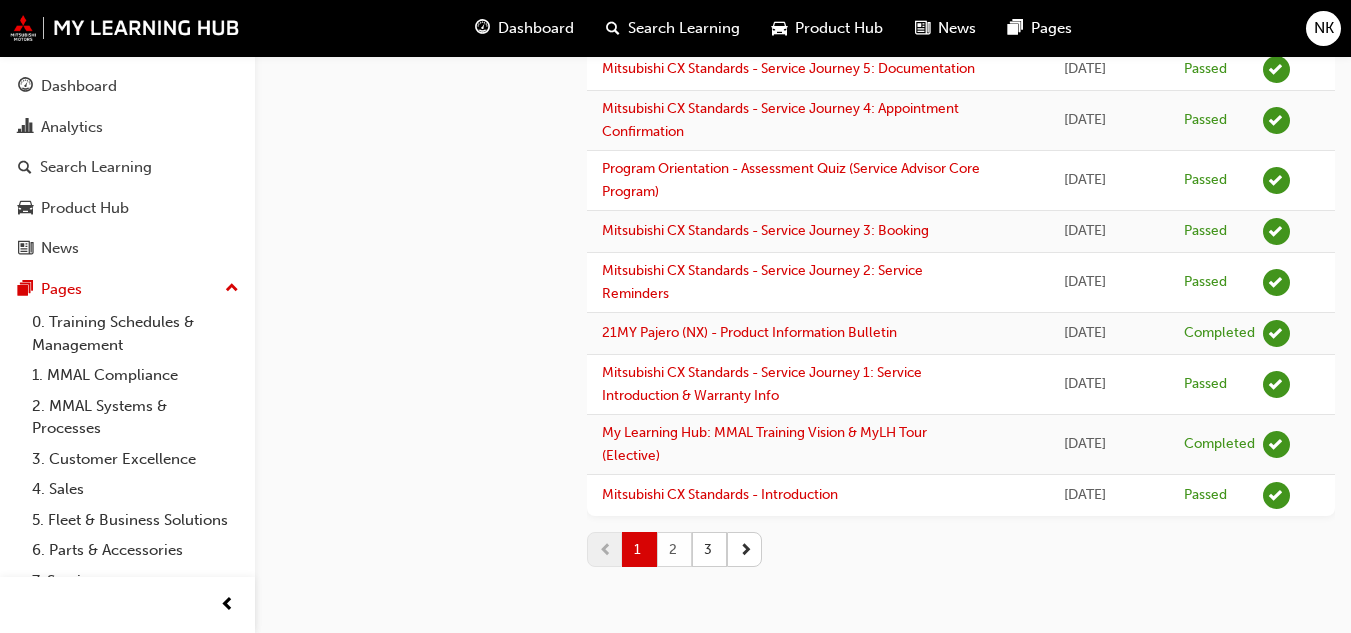 click on "2" at bounding box center [674, 549] 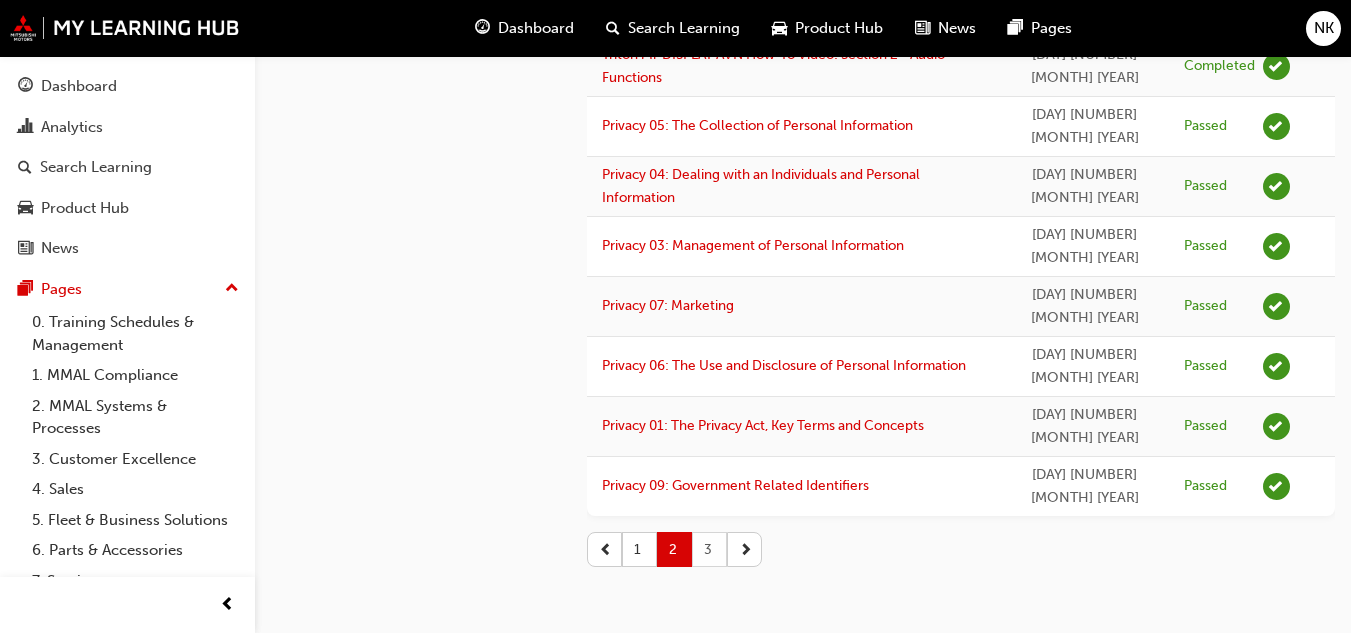 click on "3" at bounding box center (709, 549) 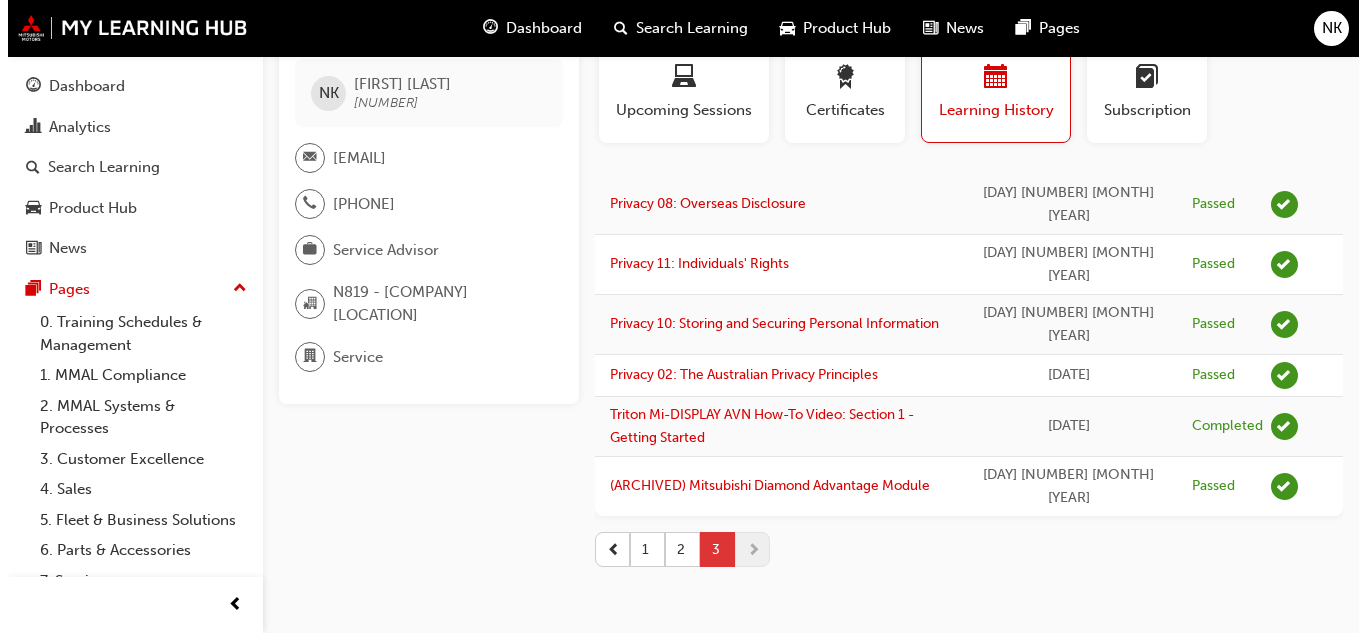 scroll, scrollTop: 0, scrollLeft: 0, axis: both 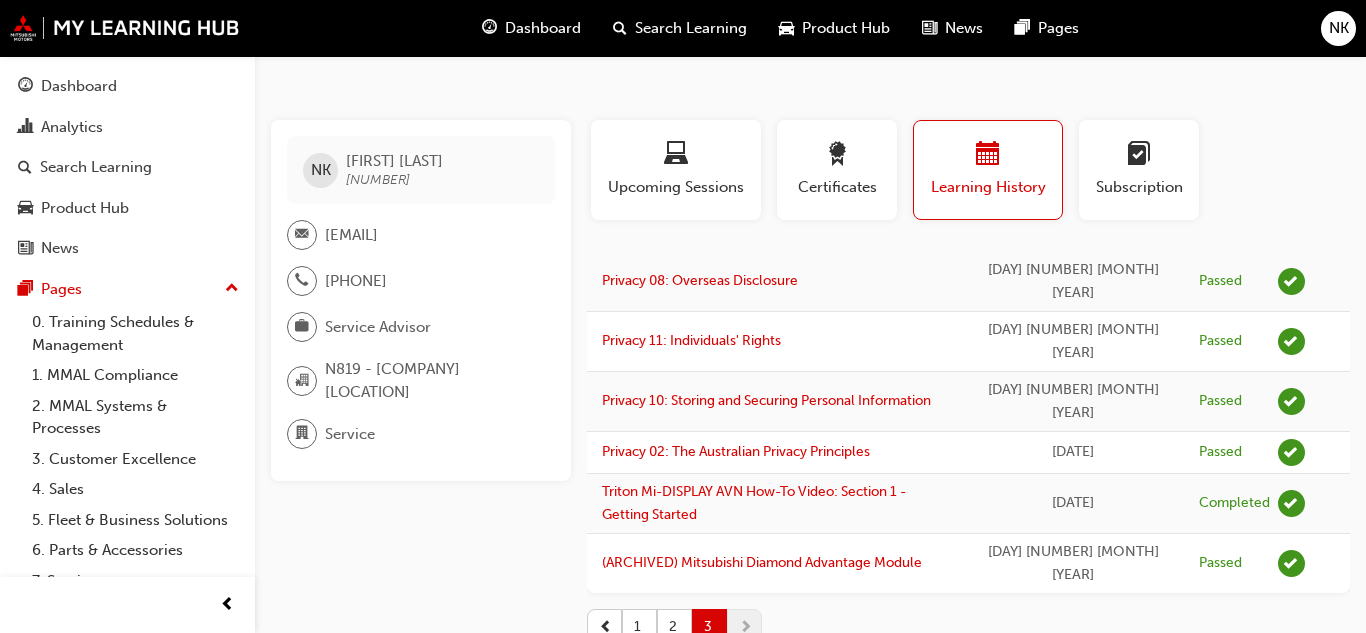 click on "Privacy 11: Individuals' Rights" at bounding box center [775, 342] 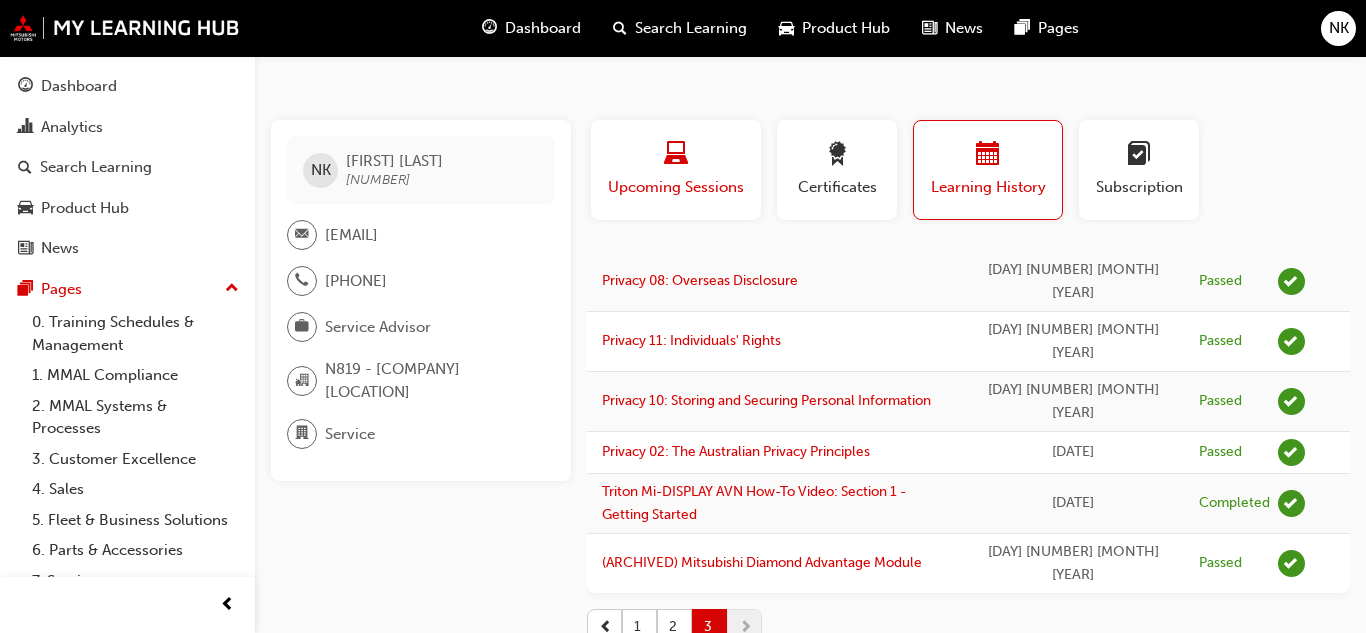 click at bounding box center (676, 155) 